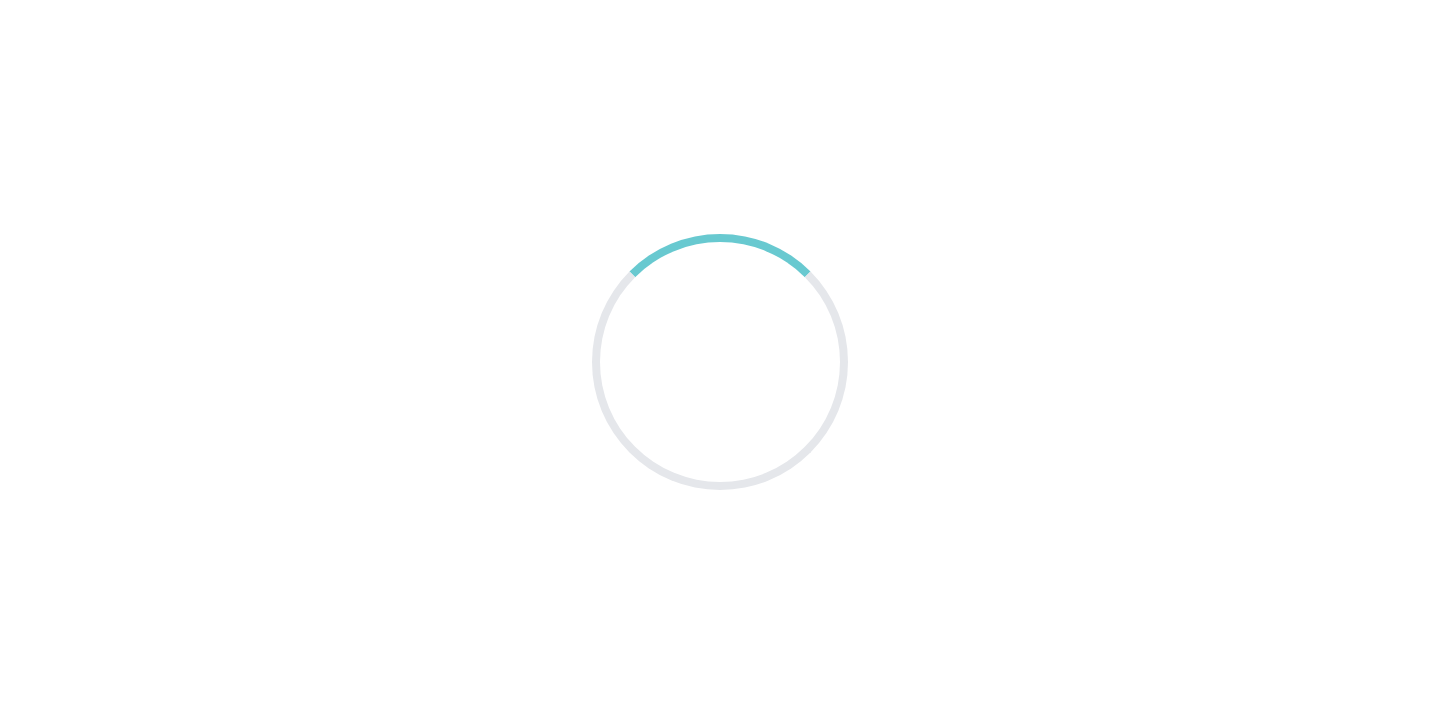 scroll, scrollTop: 0, scrollLeft: 0, axis: both 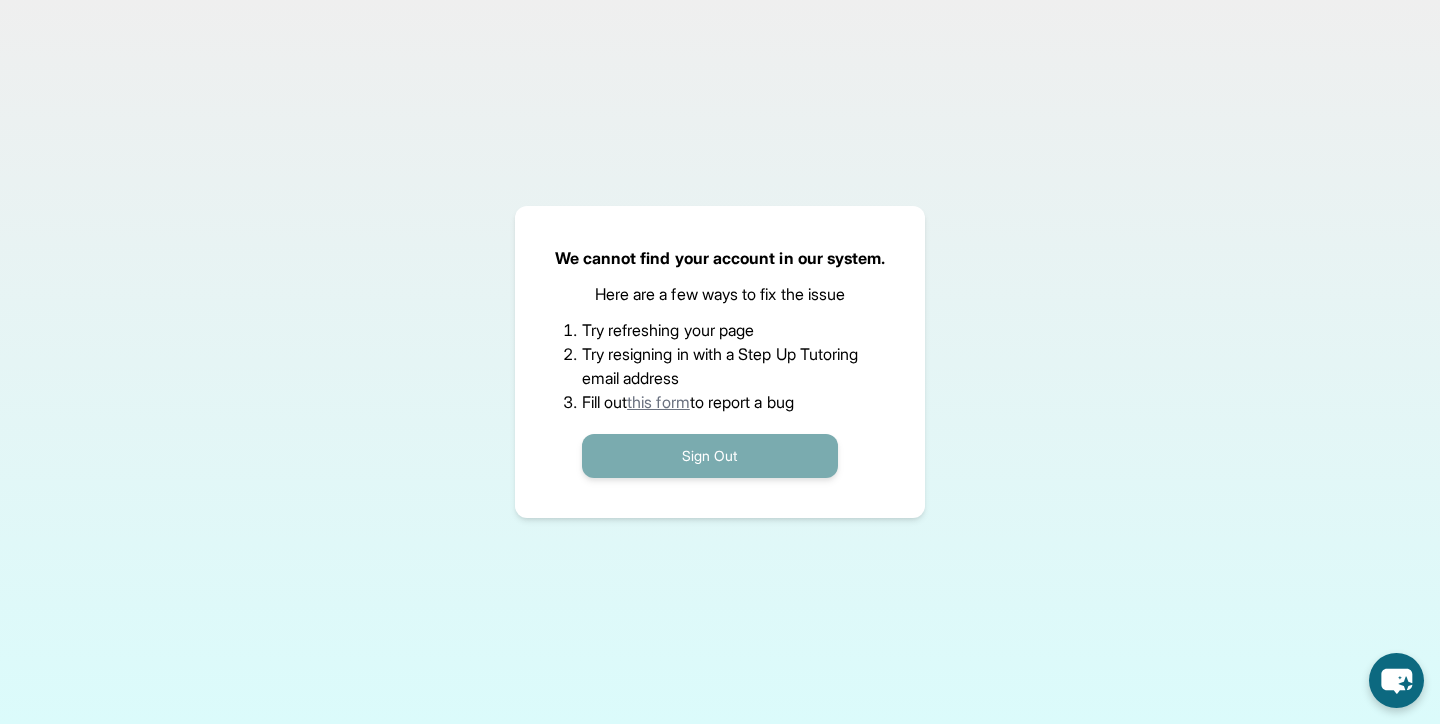 click on "Sign Out" at bounding box center (710, 456) 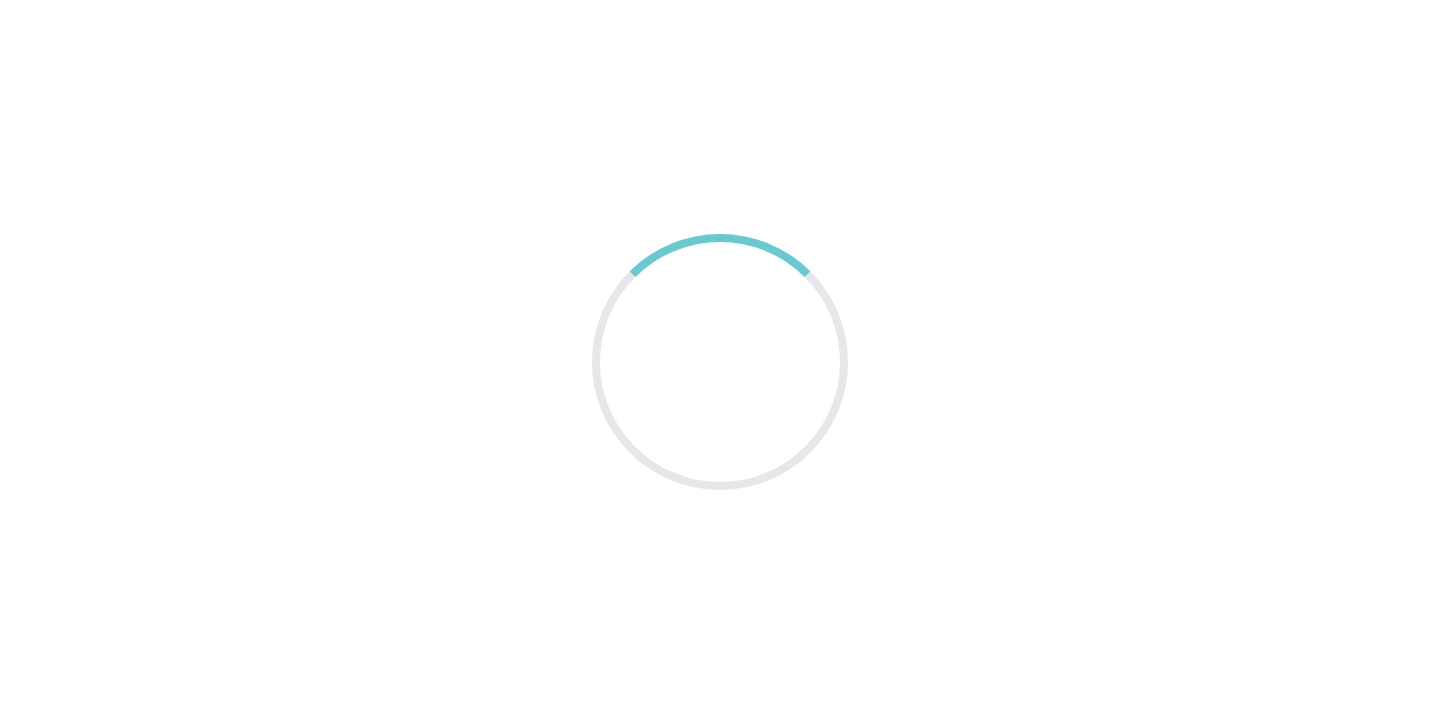 scroll, scrollTop: 0, scrollLeft: 0, axis: both 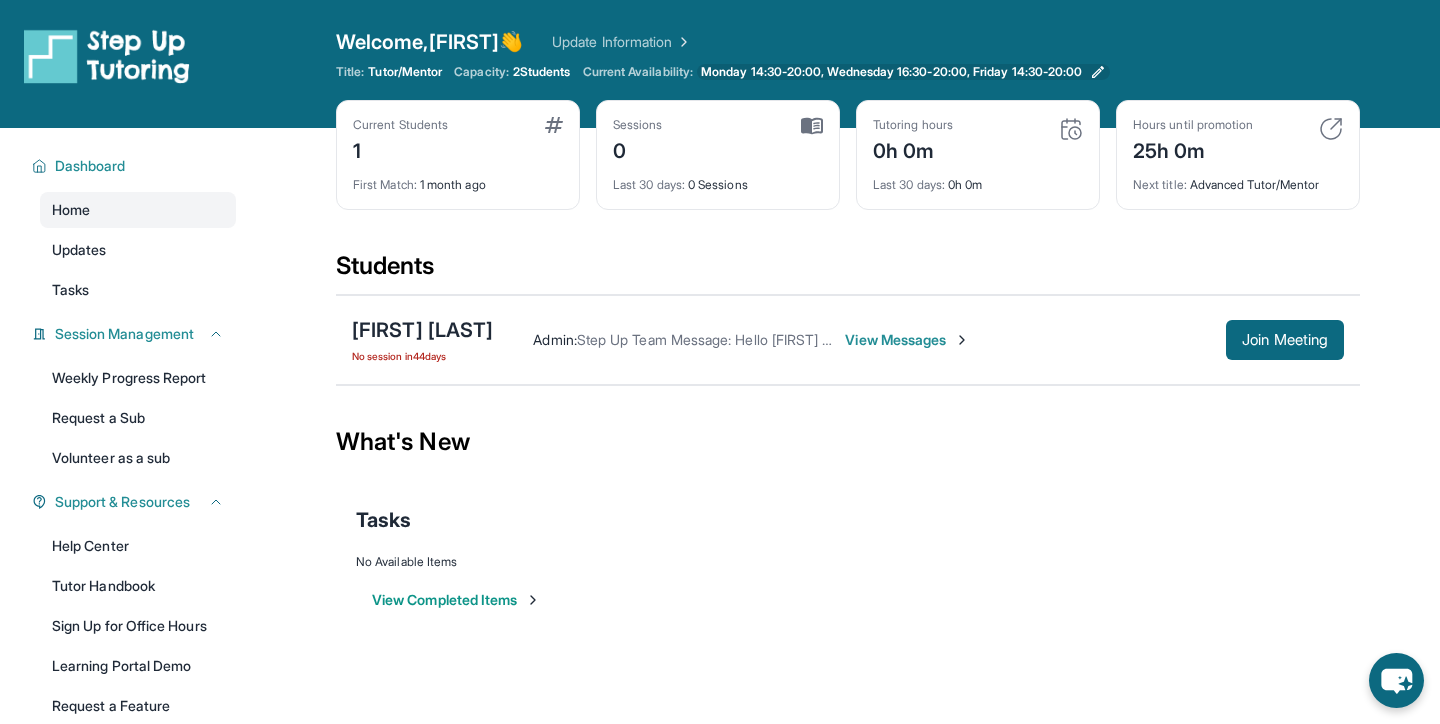 click on "Monday 14:30-20:00, Wednesday 16:30-20:00, Friday 14:30-20:00" at bounding box center [903, 72] 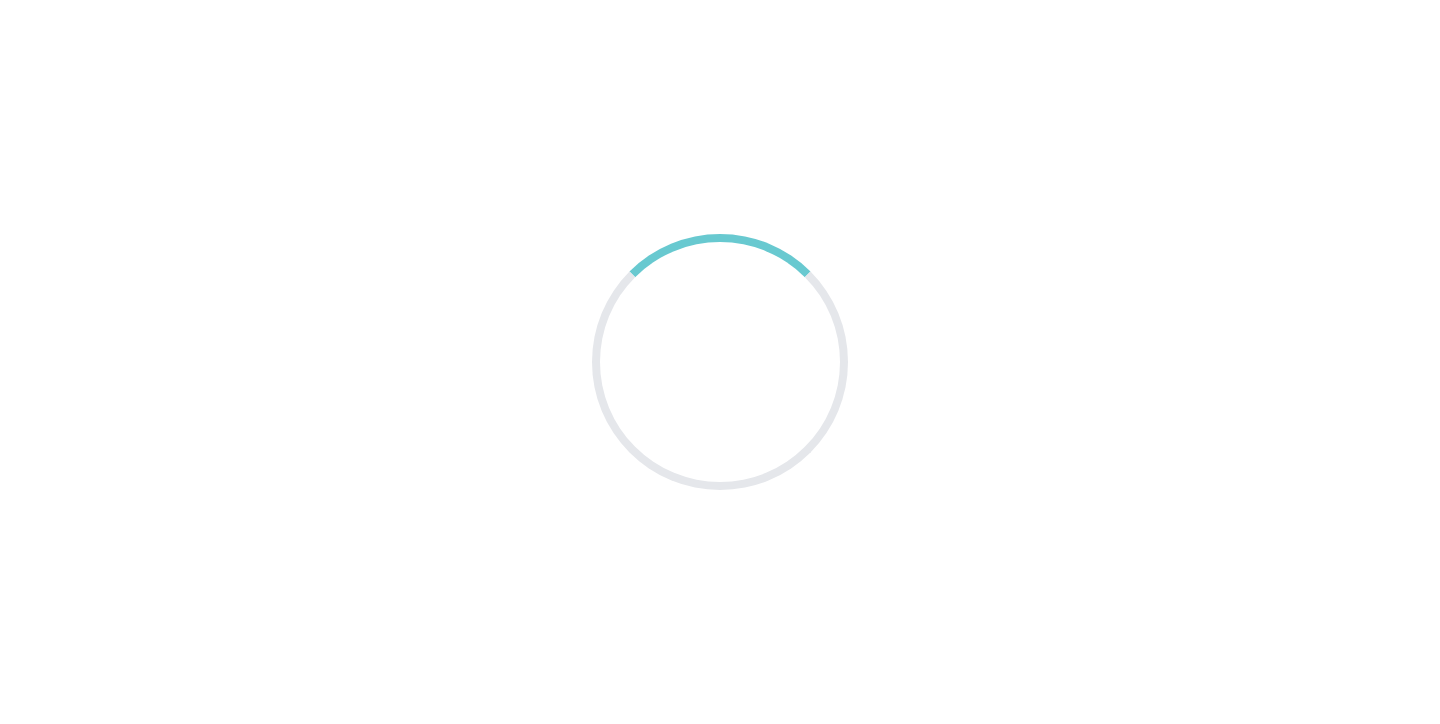 scroll, scrollTop: 0, scrollLeft: 0, axis: both 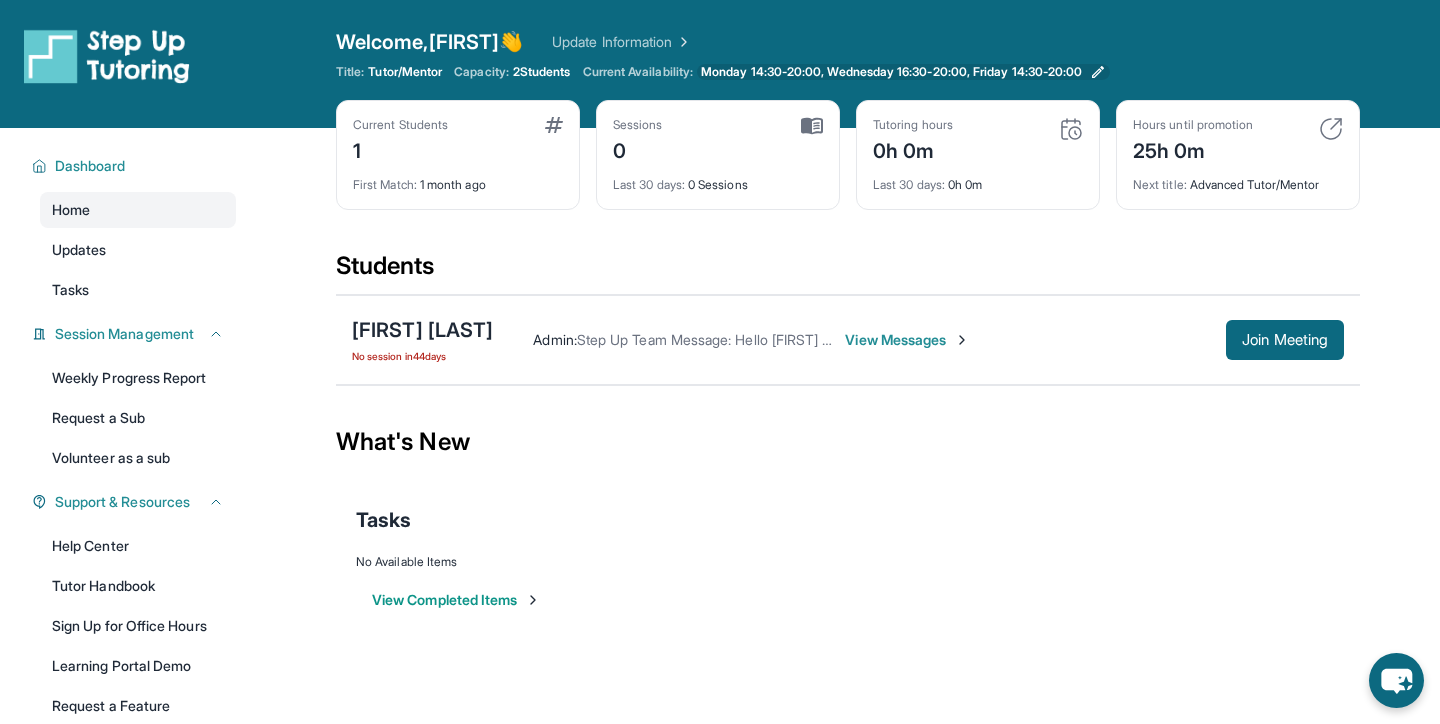 click 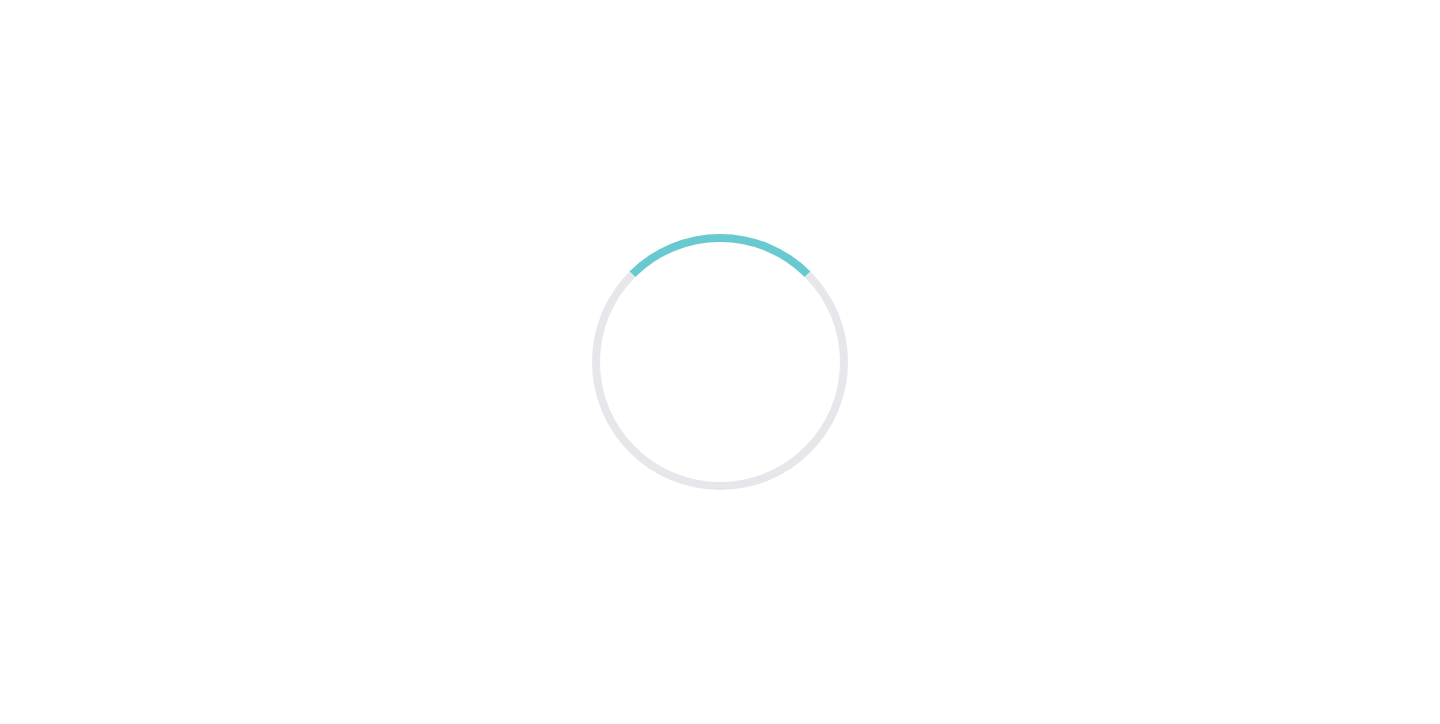 scroll, scrollTop: 0, scrollLeft: 0, axis: both 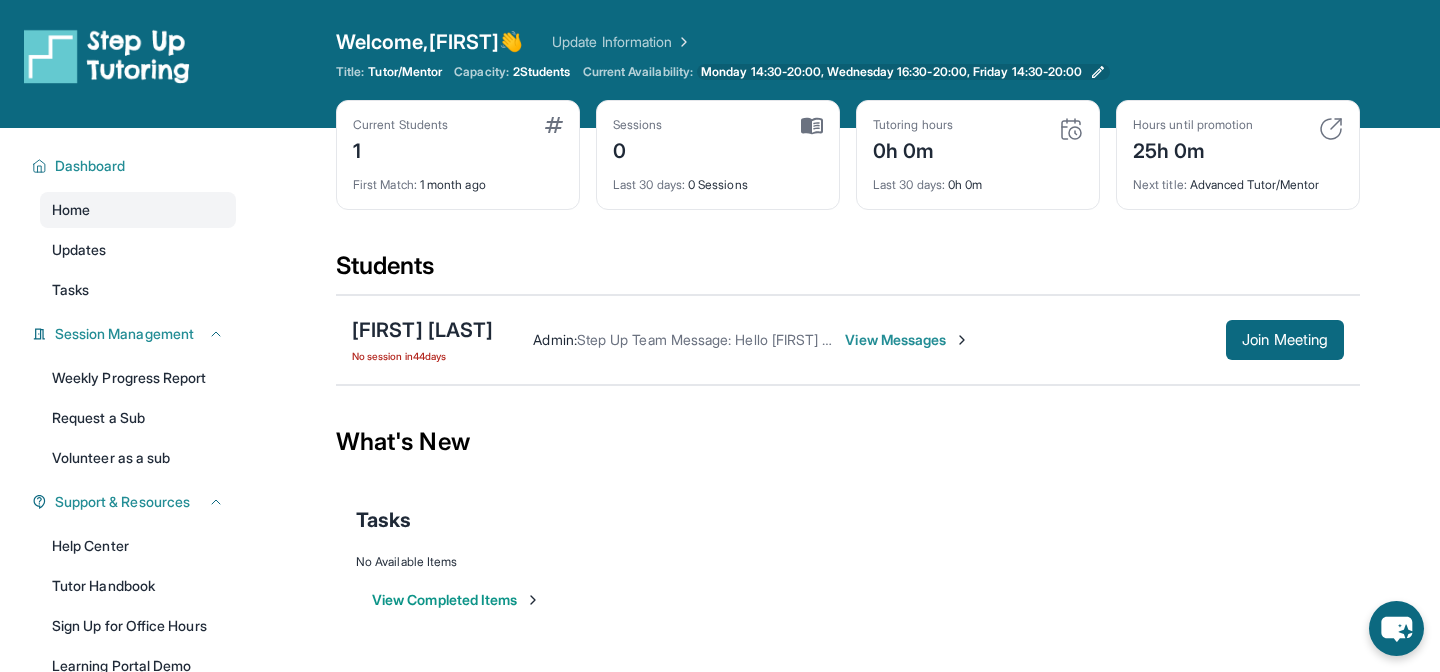 click 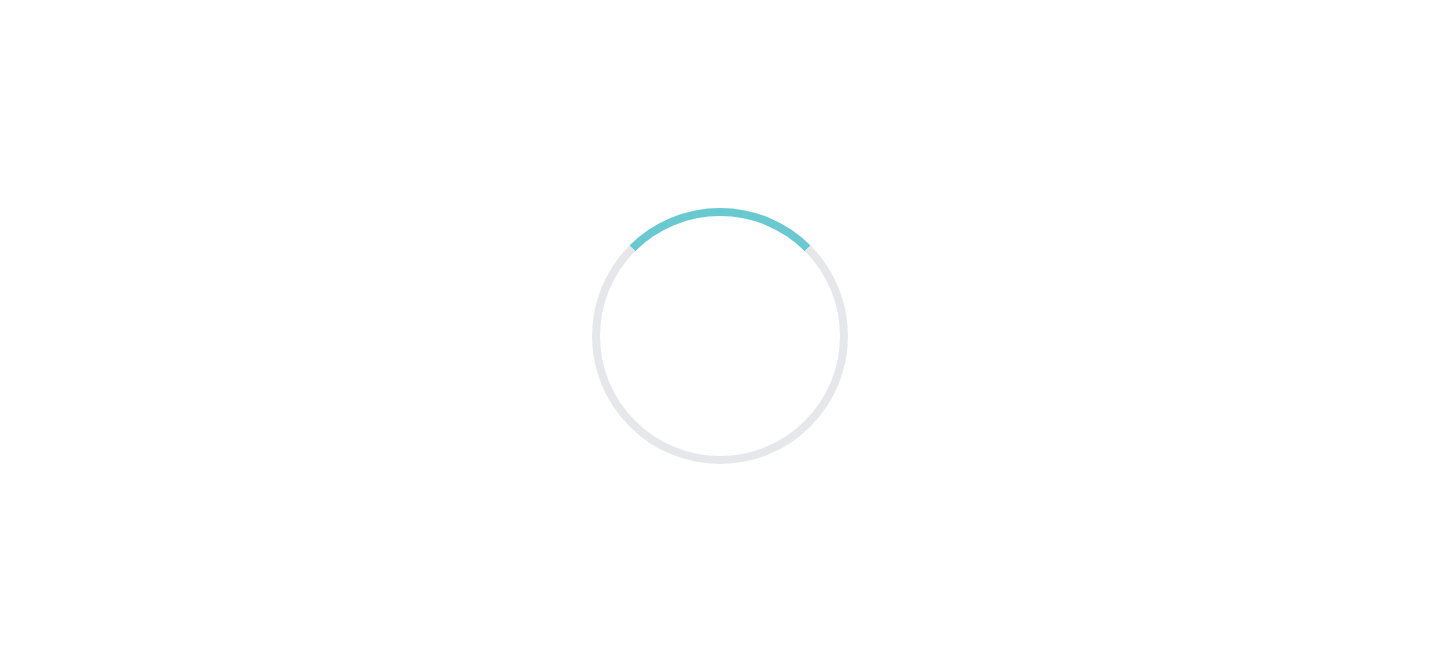 scroll, scrollTop: 0, scrollLeft: 0, axis: both 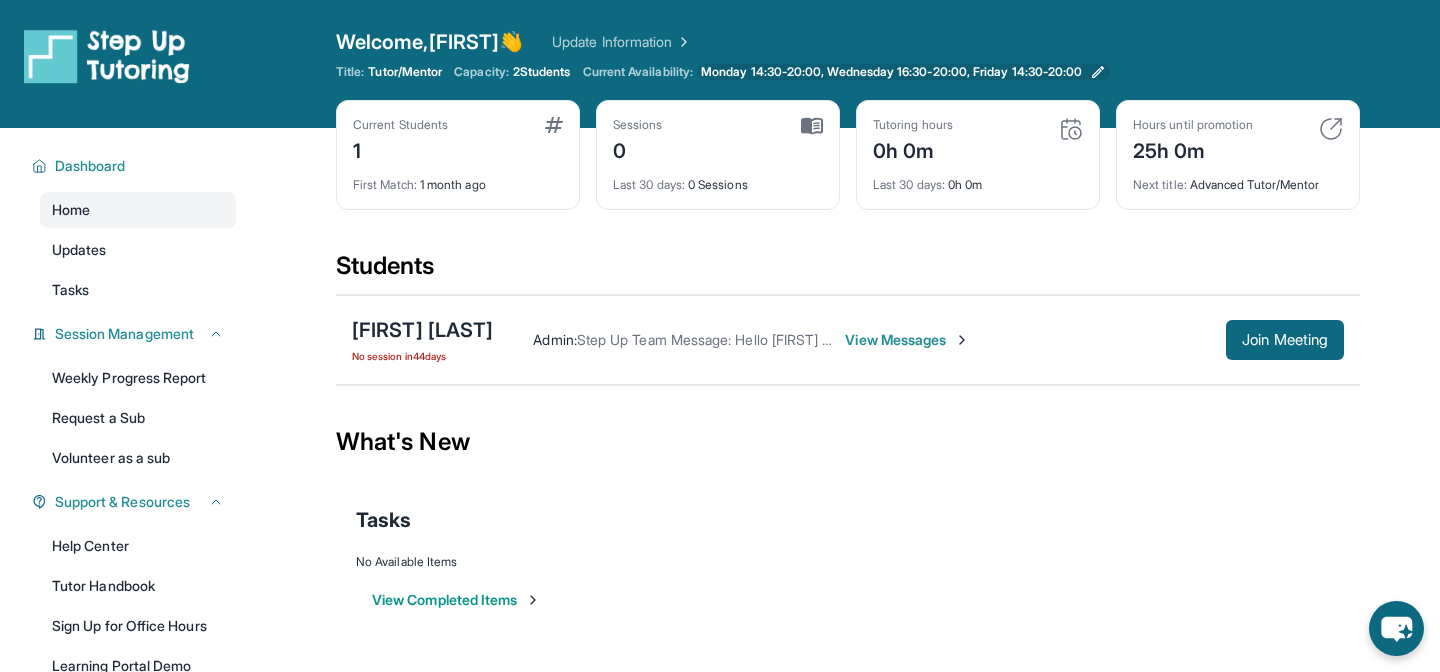 click 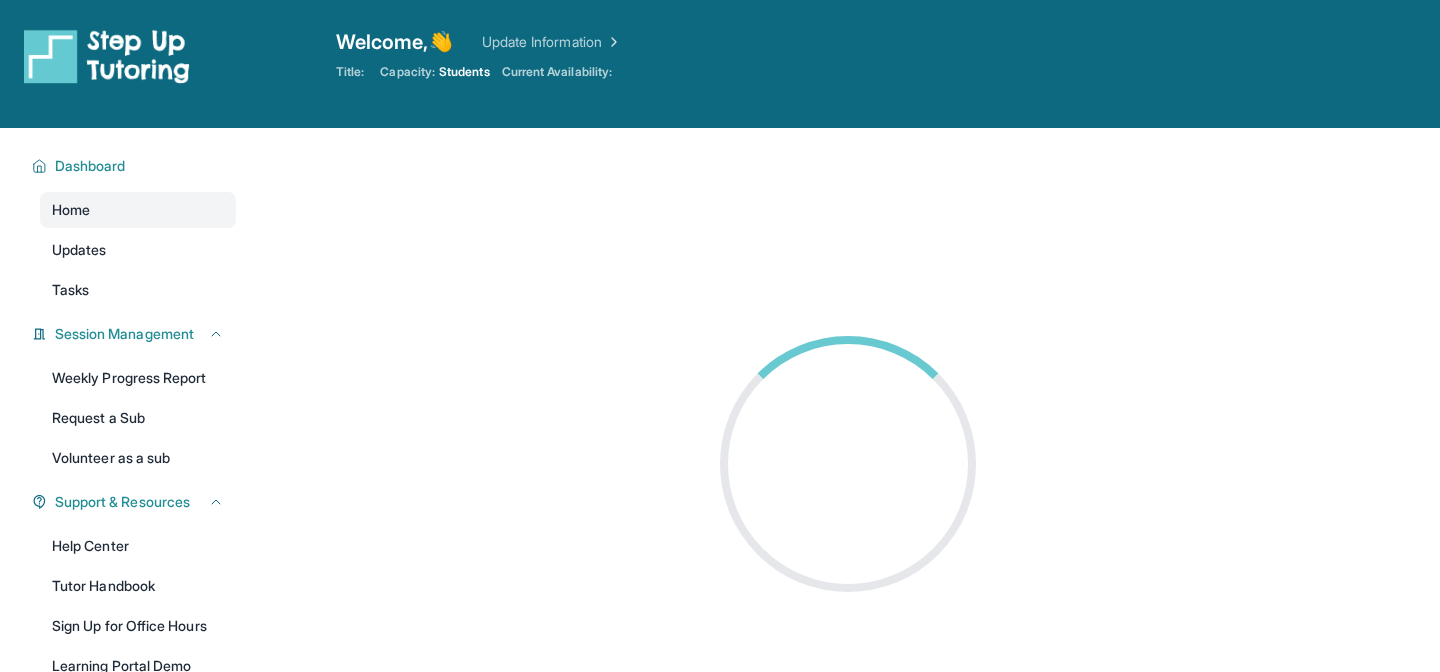 scroll, scrollTop: 0, scrollLeft: 0, axis: both 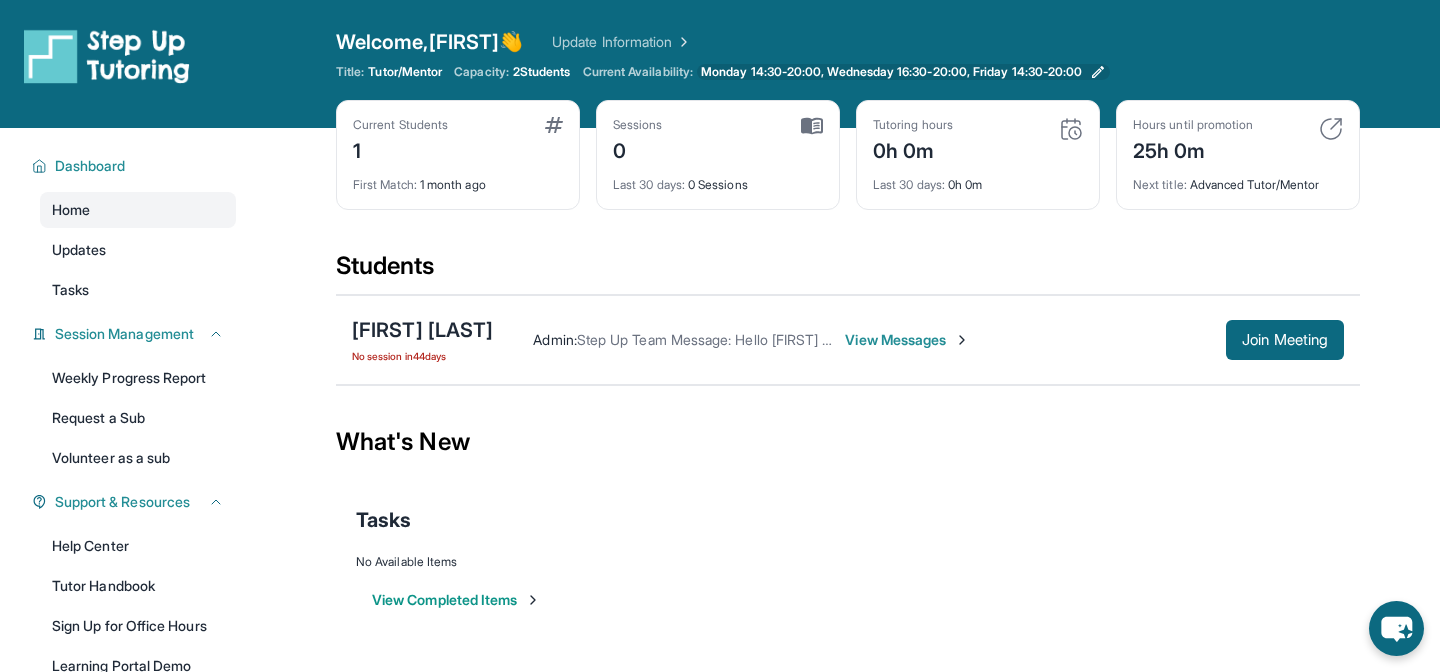 click 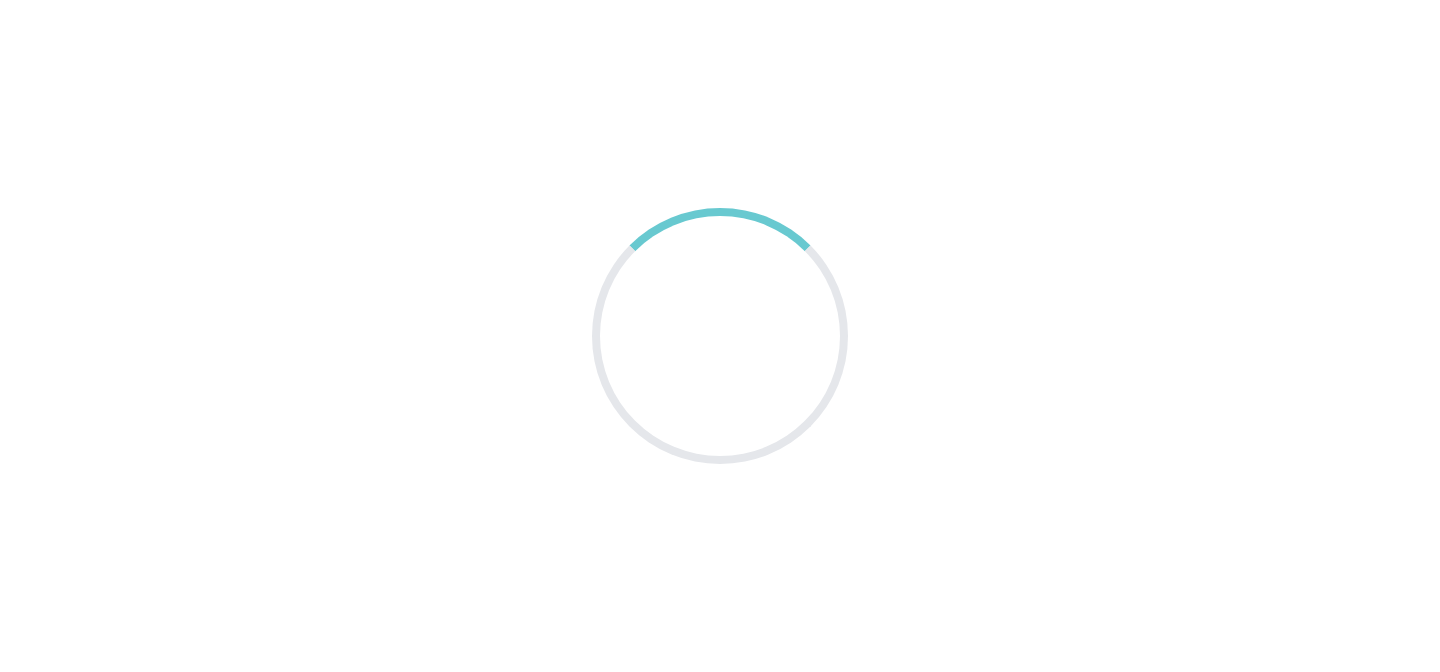 scroll, scrollTop: 0, scrollLeft: 0, axis: both 